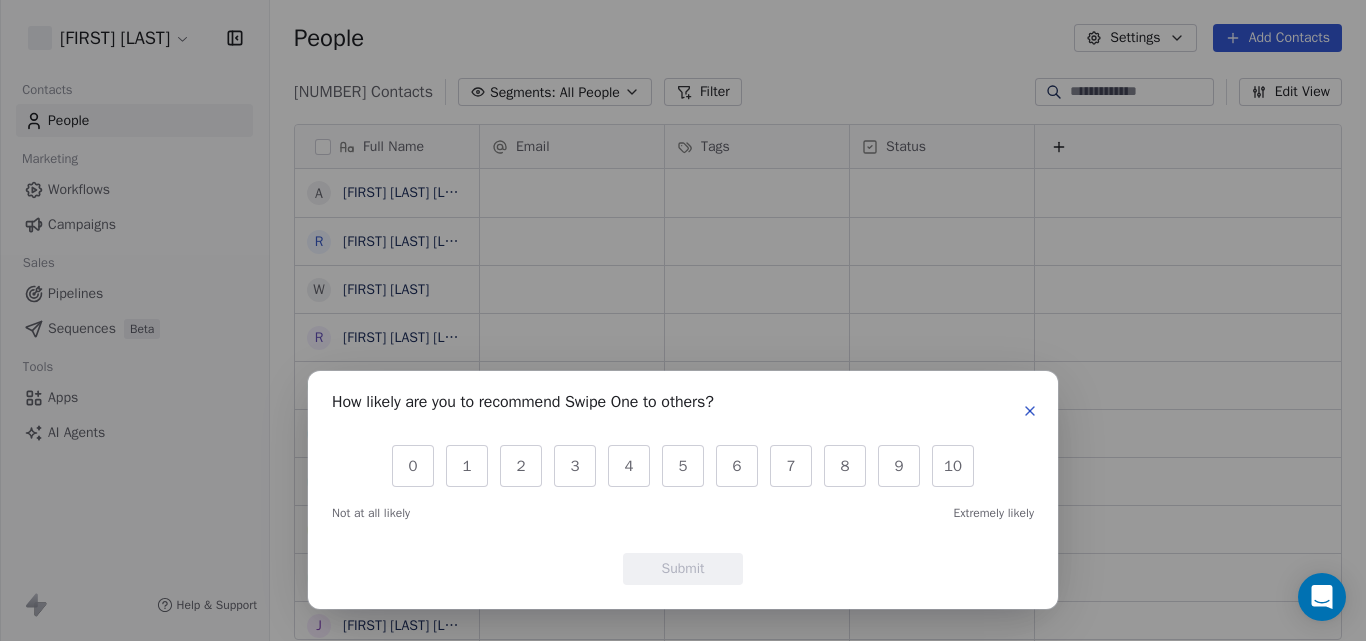 scroll, scrollTop: 0, scrollLeft: 0, axis: both 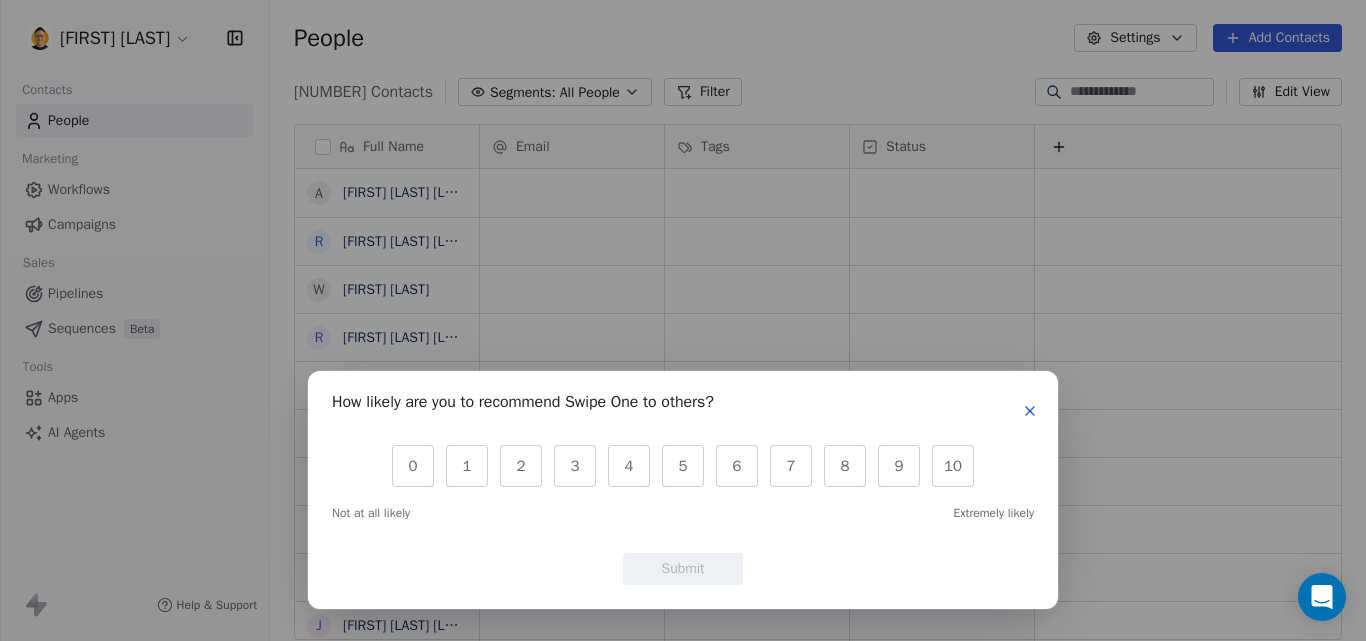click 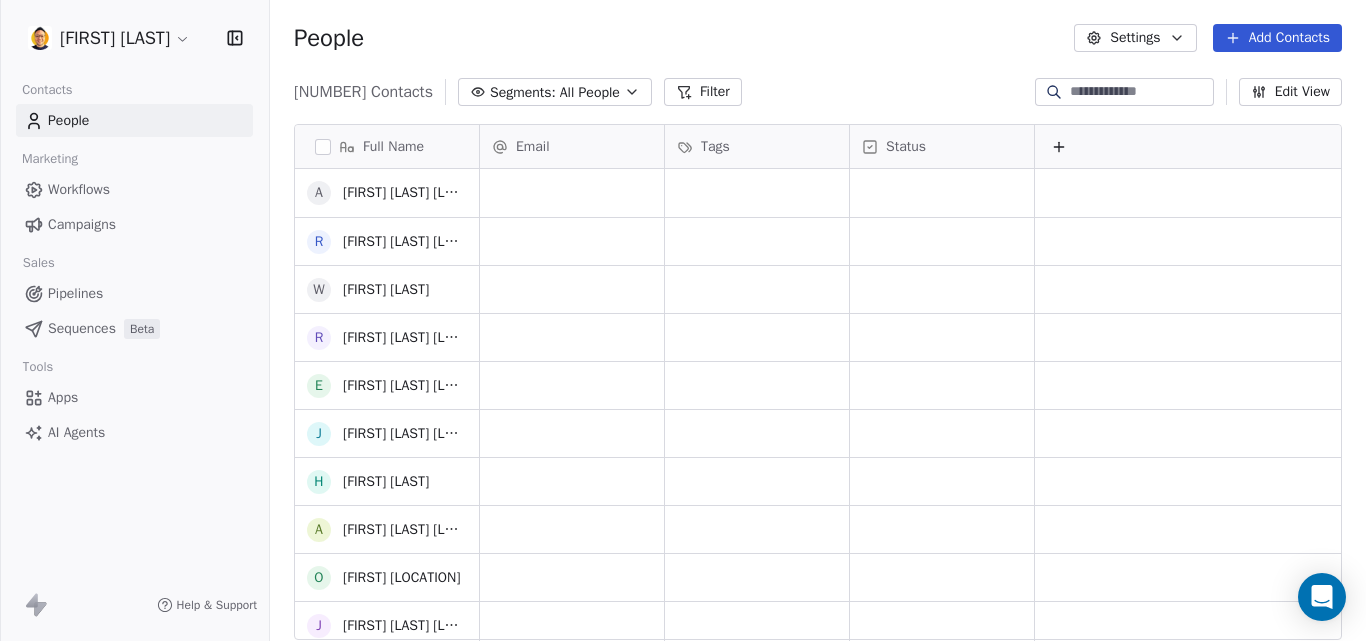 scroll, scrollTop: 400, scrollLeft: 0, axis: vertical 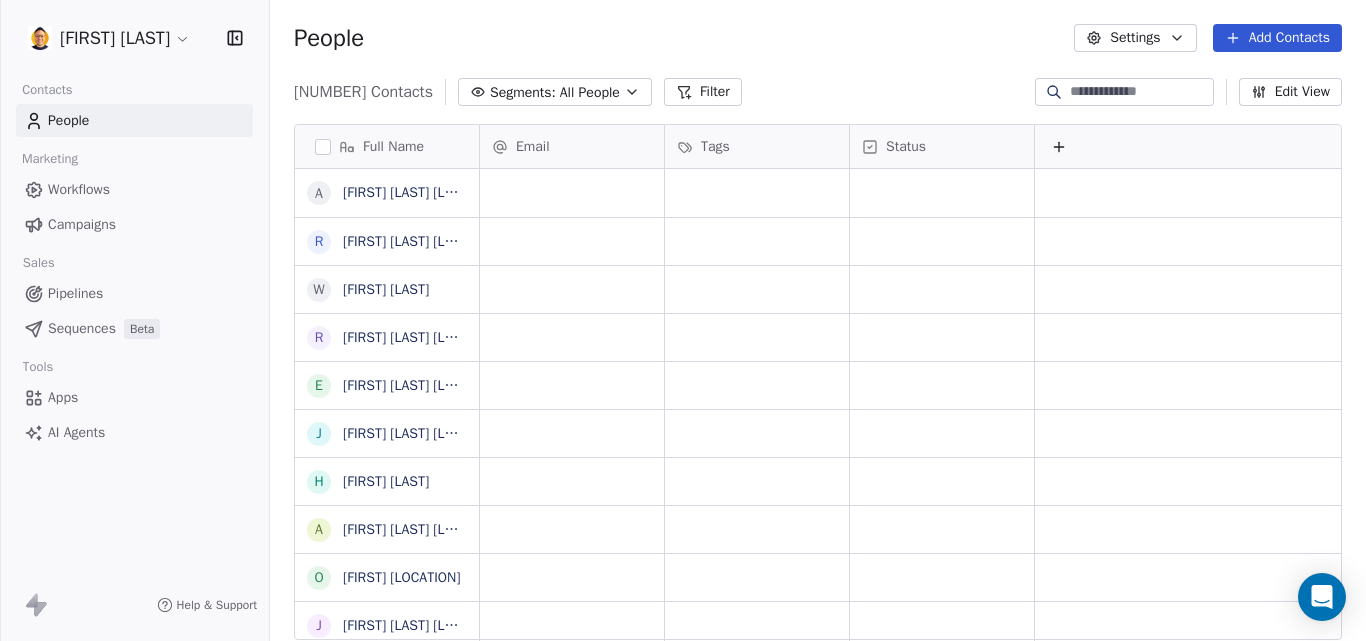click on "[FIRST] [LAST] Contacts People Marketing Workflows Campaigns Sales Pipelines Sequences Beta Tools Apps AI Agents Help & Support People Settings Add Contacts [NUMBER] Contacts Segments: All People Filter Edit View Tag Add to Sequence Export Full Name A [FIRST] [LAST] [LOCATION] R [FIRST] [LAST] [LOCATION] W [FIRST] [LAST] R [FIRST] [LAST] [LOCATION] E [FIRST] [LAST] [LOCATION] J [FIRST] [LAST] [LOCATION] H [FIRST] [LAST] [LOCATION] ([RELATION]) O [FIRST] [LOCATION] J [FIRST] [LAST] [LOCATION] C [FIRST] [LAST] [LOCATION] C [FIRST] [LAST] [LOCATION] S [FIRST] [LAST] [LOCATION] J [FIRST] [LAST] ([LOCATION]) A [FIRST] [LAST] [LOCATION] T [FIRST] [LAST] [LOCATION] B [FIRST] [LAST] J [FIRST] [LAST] [LOCATION] K [FIRST] [LAST] [LOCATION] E [FIRST] [LAST] [LOCATION] C [FIRST] [LAST] [LOCATION] F [FIRST] [LOCATION] J [FIRST] ([RELATION]) [LOCATION] S [FIRST] [LAST] [LOCATION] P [FIRST] [LAST] [LOCATION] C [FIRST] [LAST] C [FIRST] [LAST] [LOCATION] L [FIRST] [LAST] [LOCATION] L [FIRST] [LAST] [LOCATION] C [FIRST] [LAST] [LOCATION] Email Tags Status" at bounding box center (683, 320) 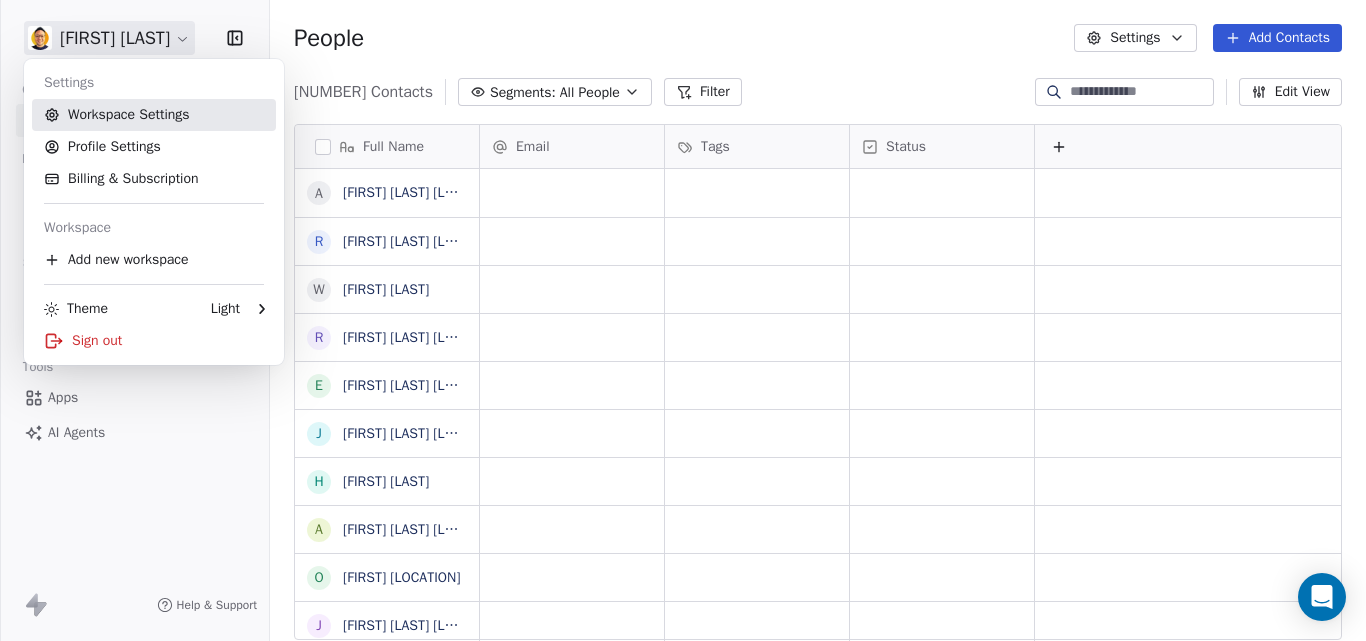 click on "Workspace Settings" at bounding box center [154, 115] 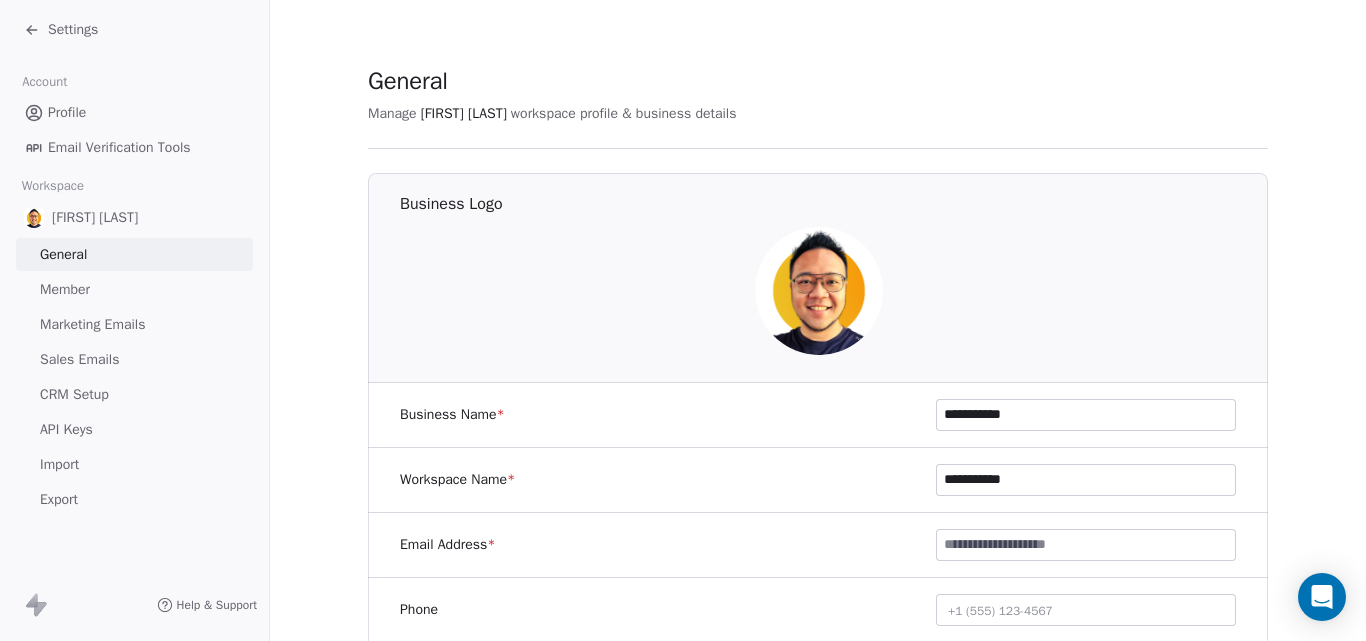 click on "API Keys" at bounding box center [134, 429] 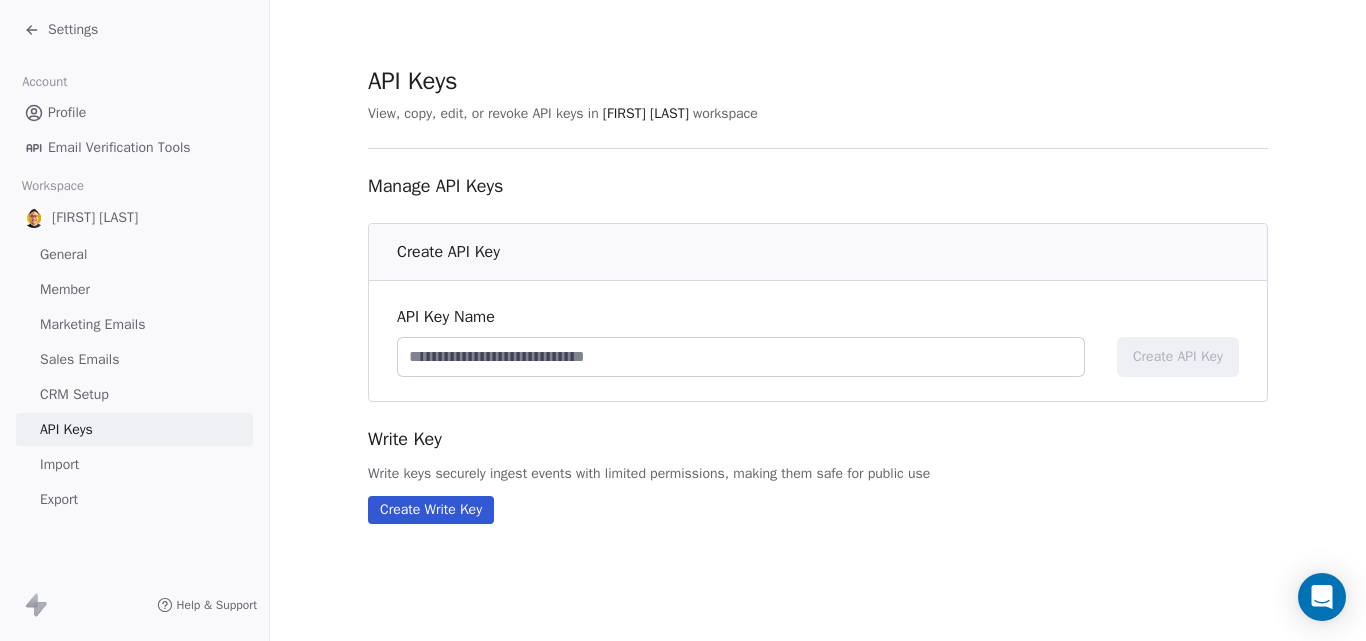 click at bounding box center [741, 357] 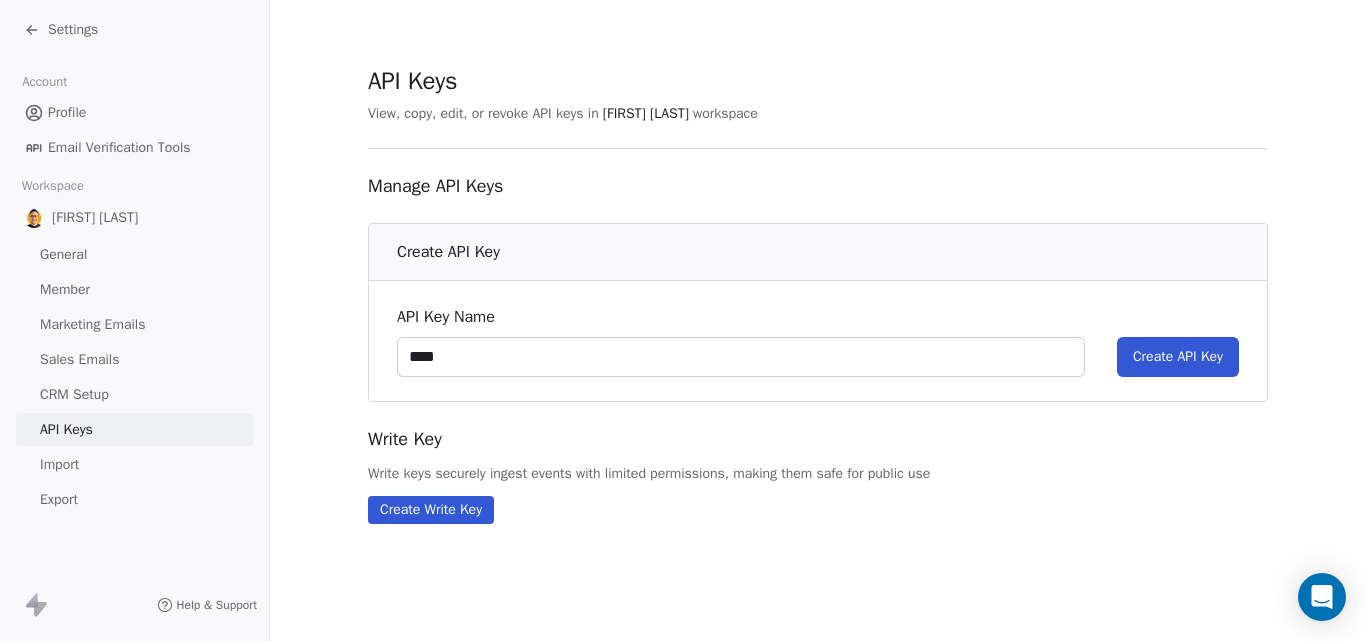 type on "*****" 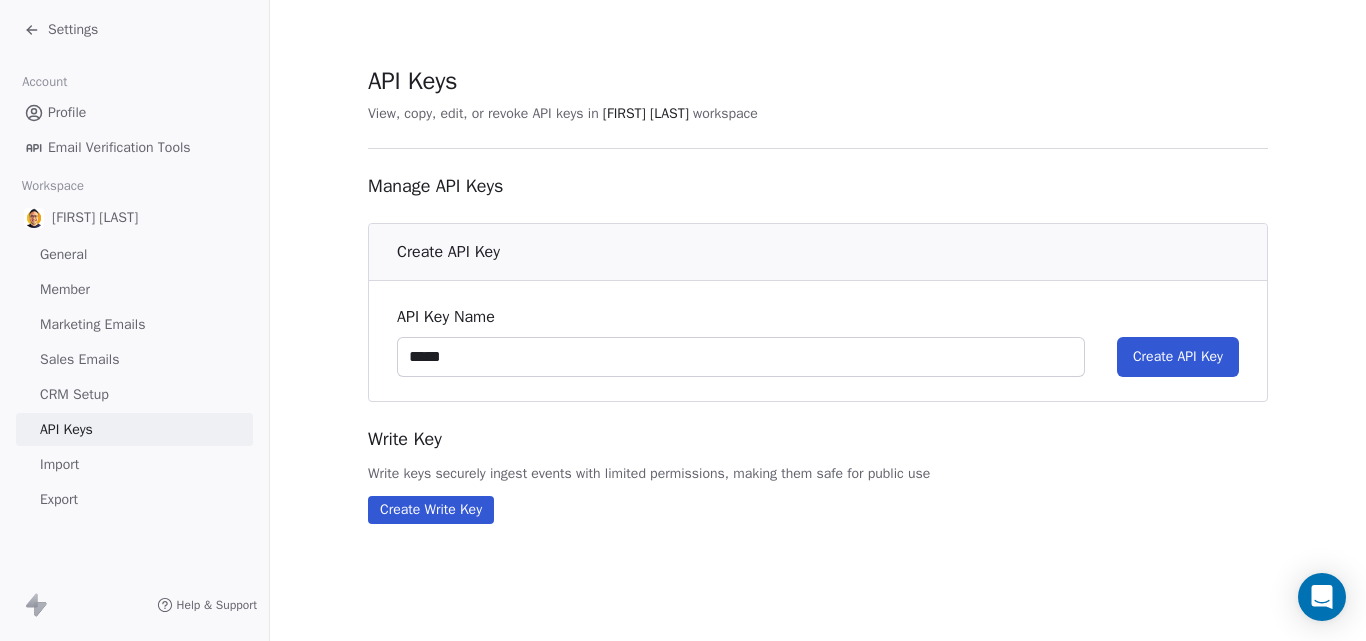 type on "*****" 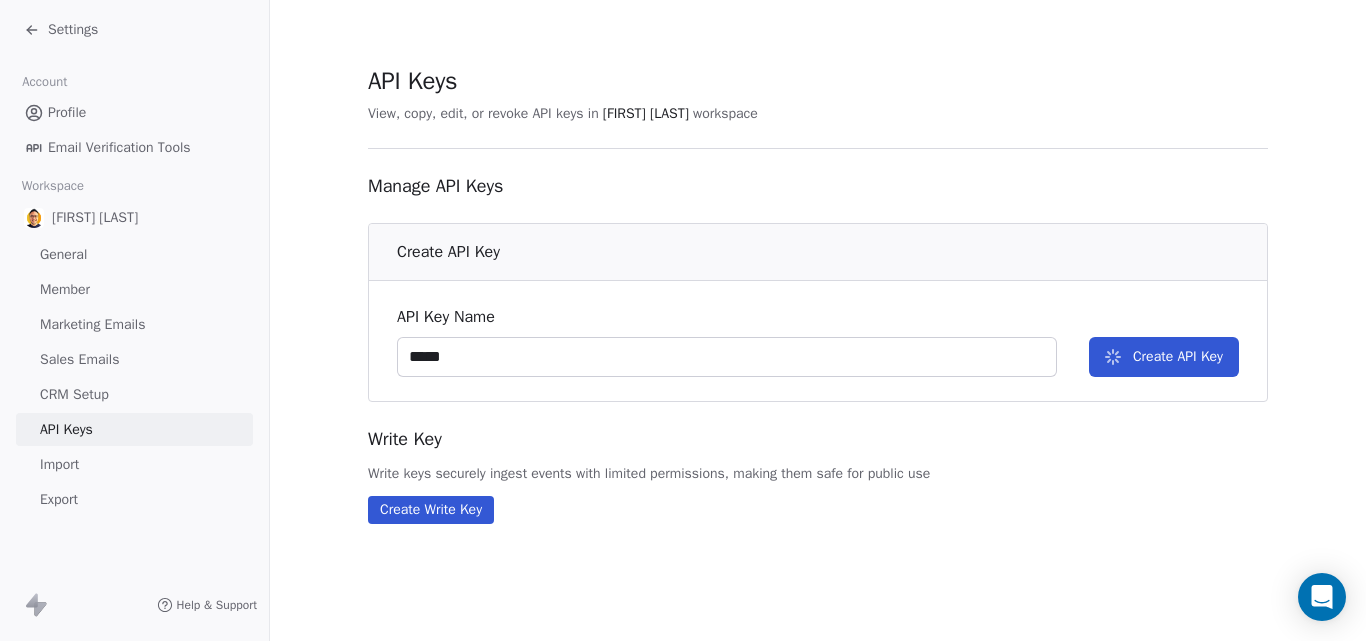 type 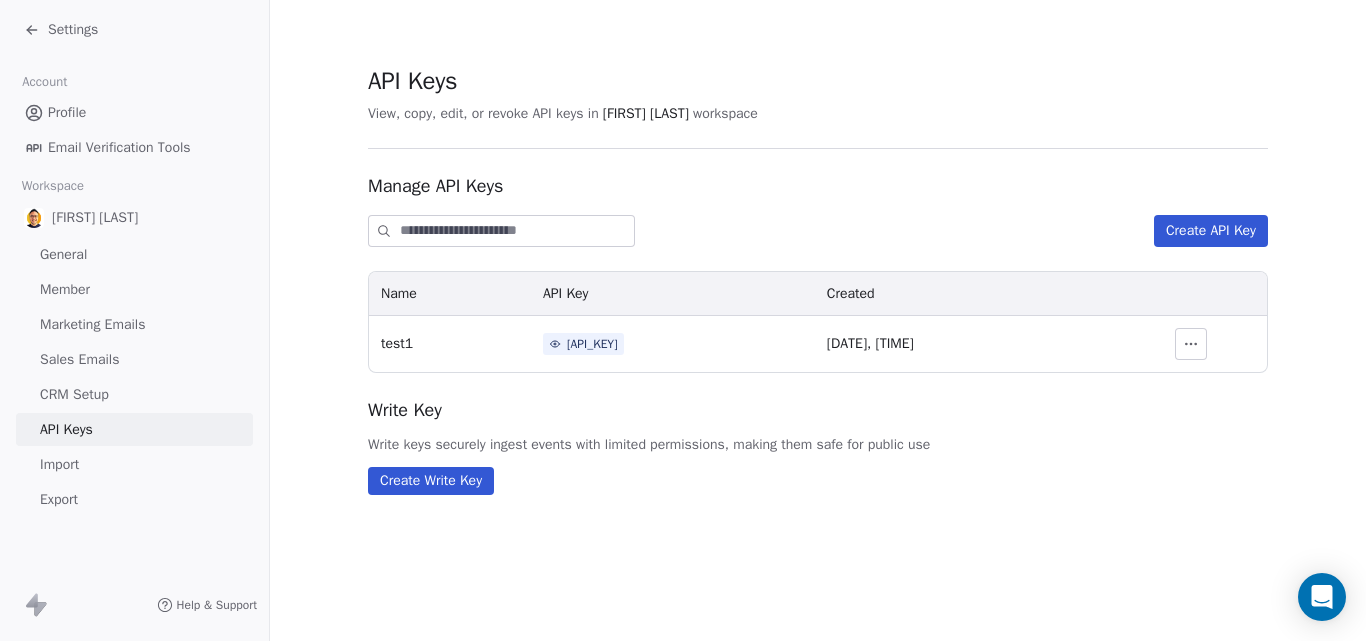click 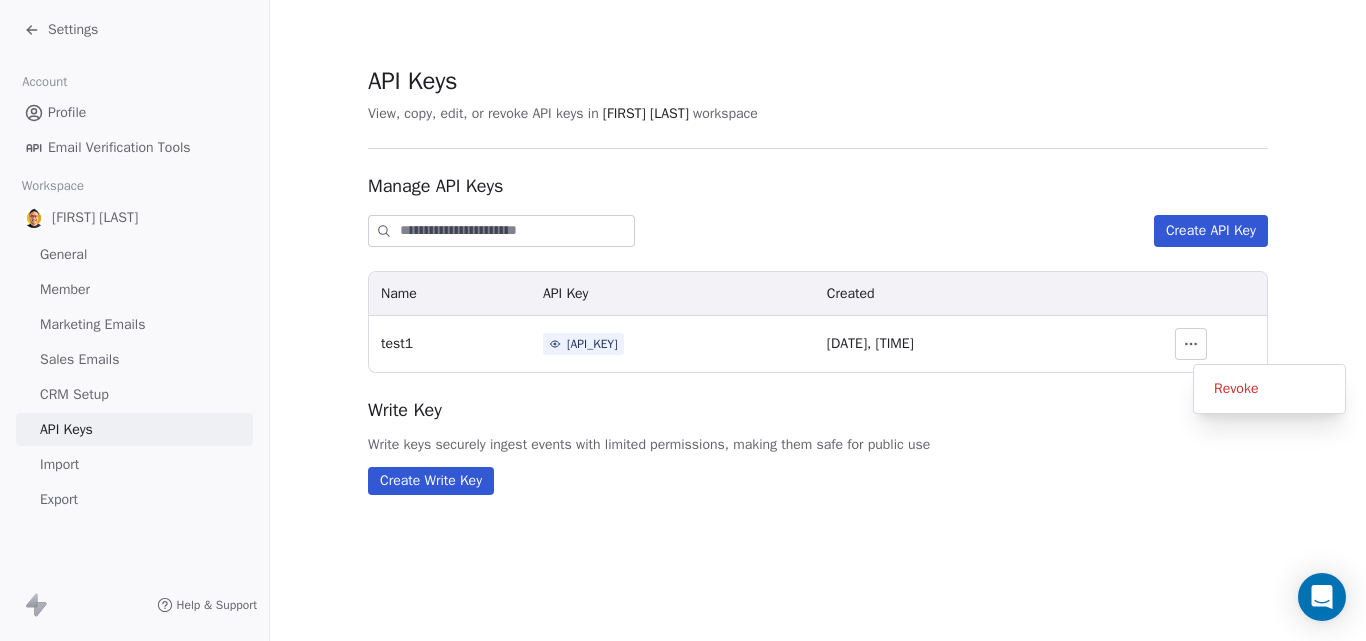 click on "[API_KEY]" at bounding box center [592, 344] 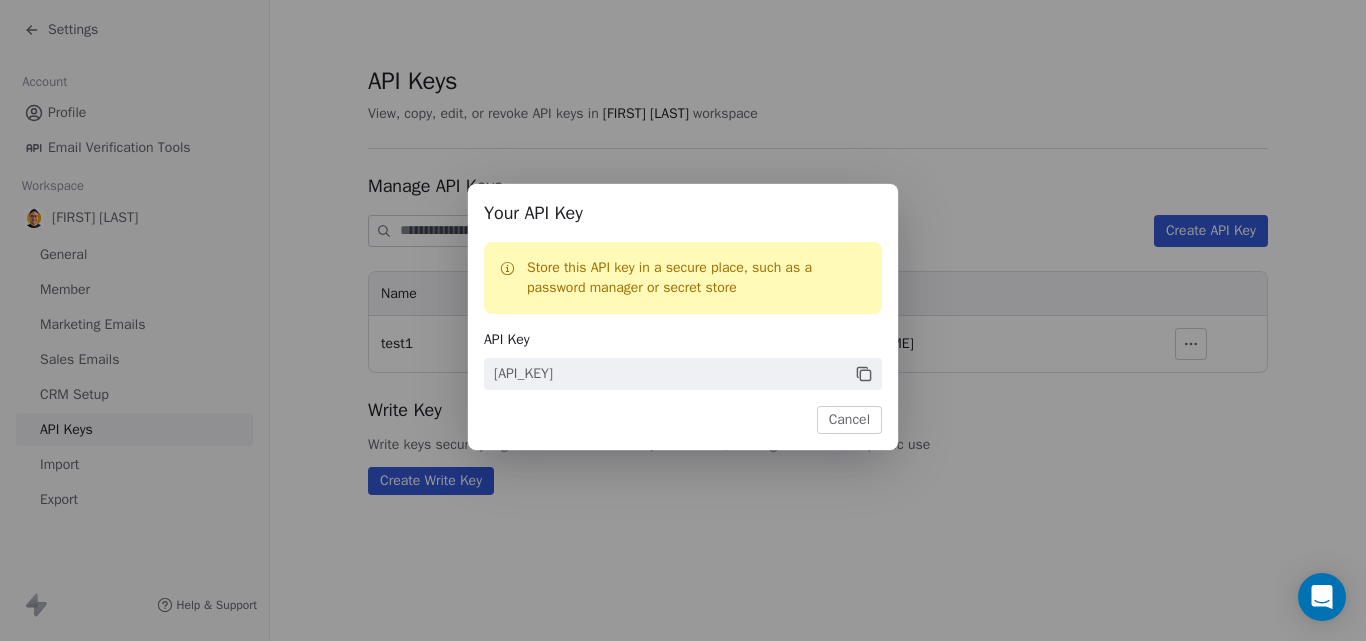 click 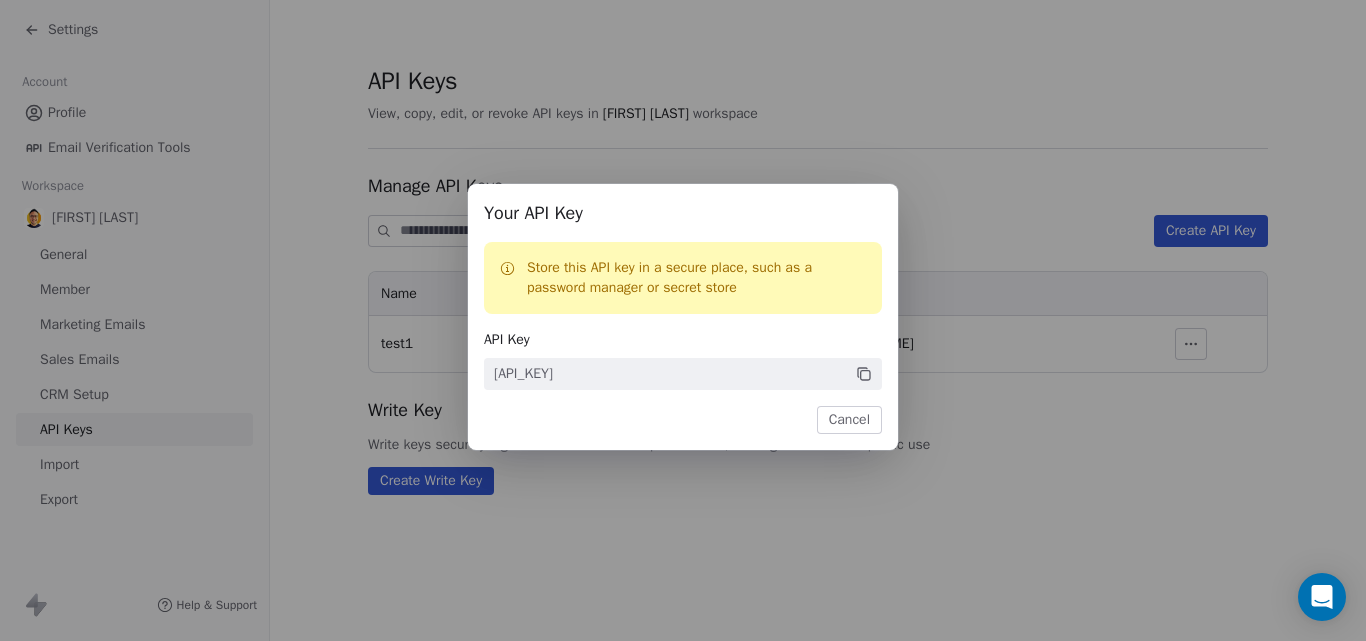 click on "[API_KEY]" at bounding box center [683, 374] 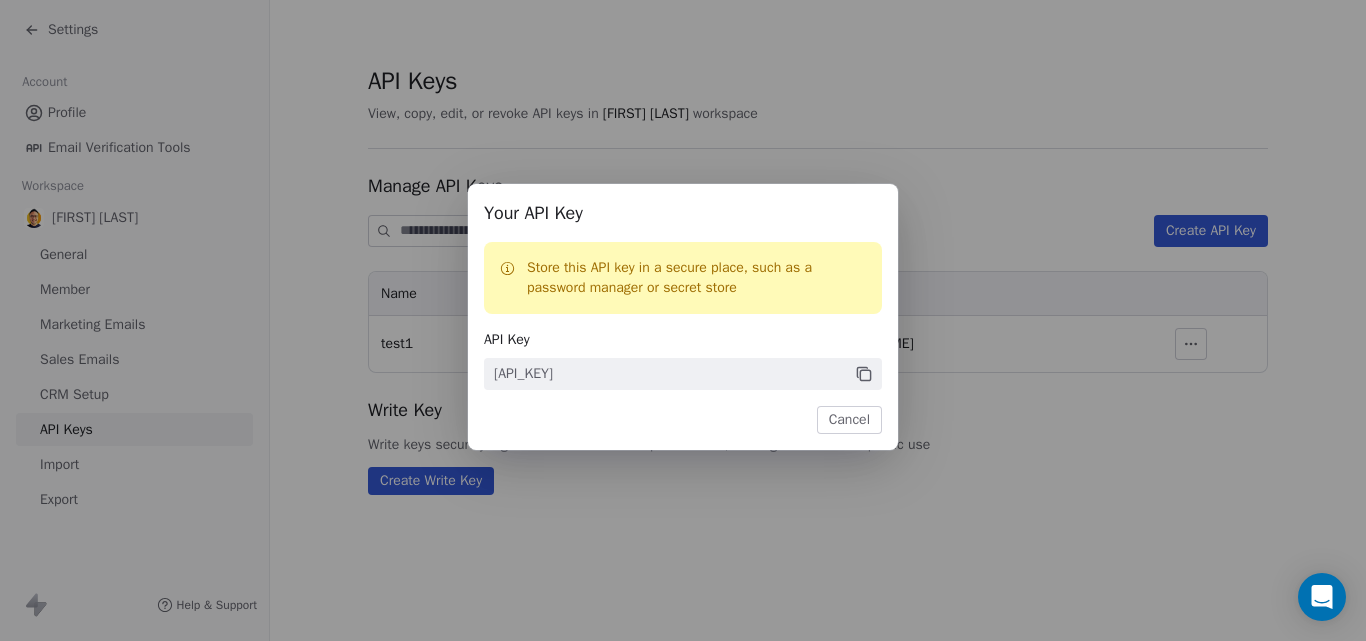 click 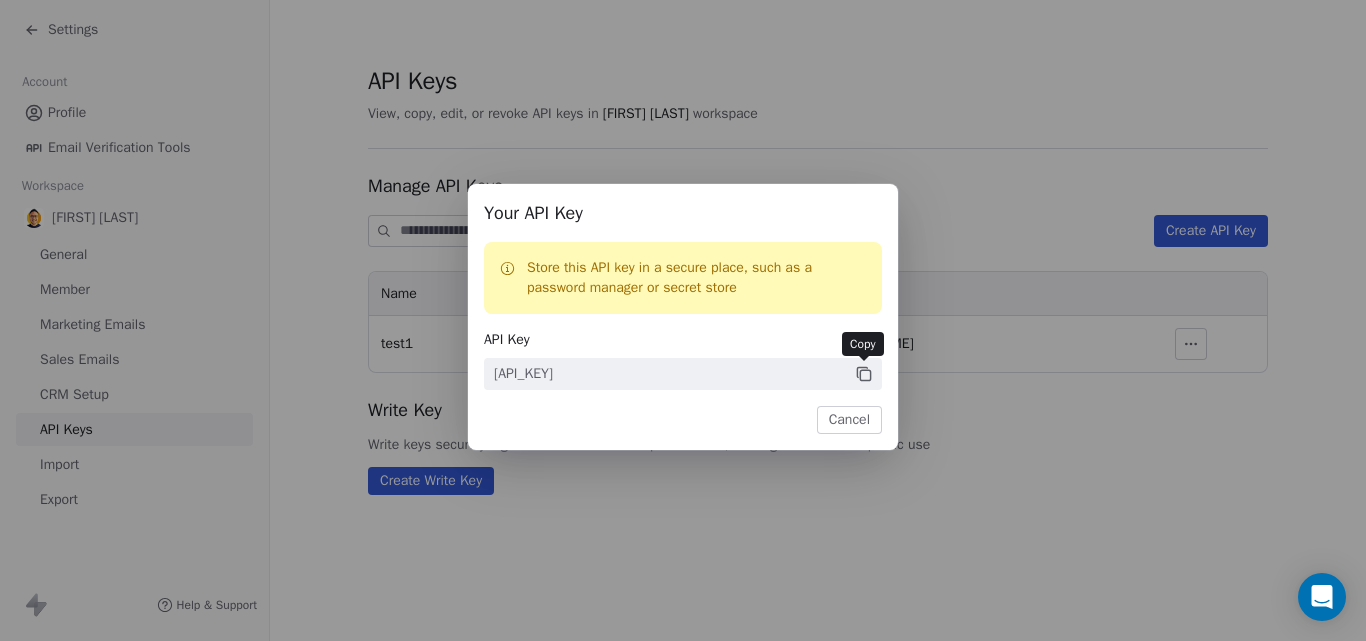 click 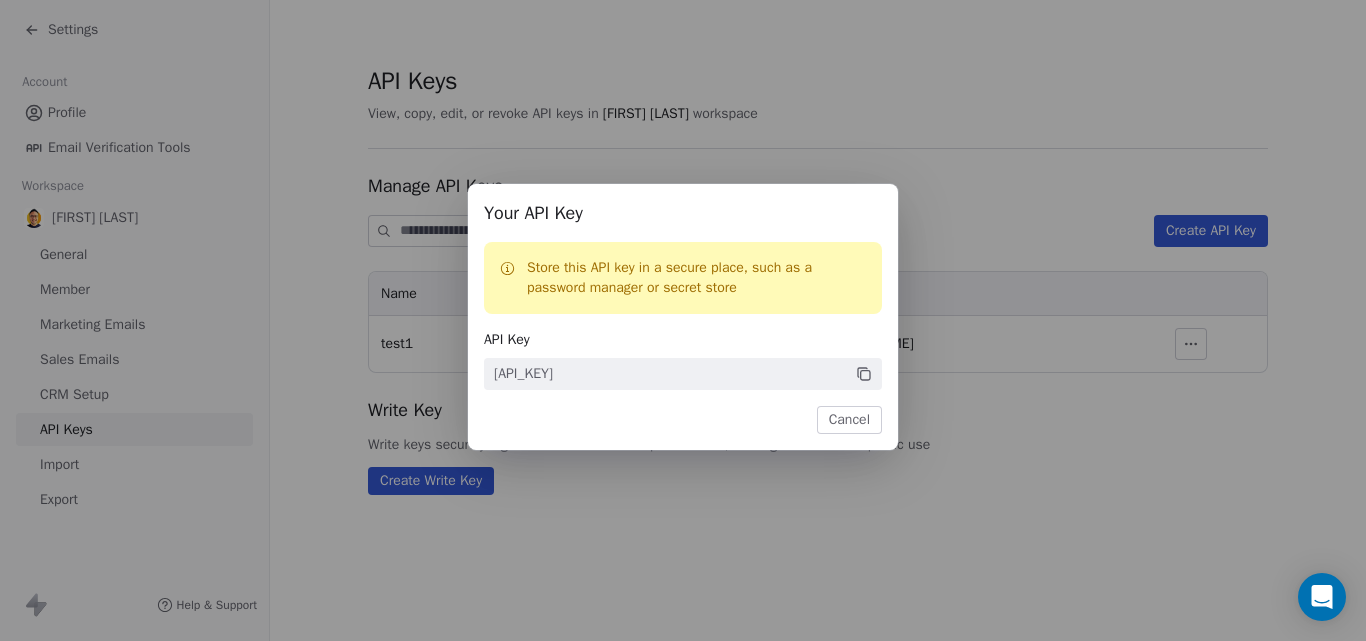 click on "Cancel" at bounding box center (849, 420) 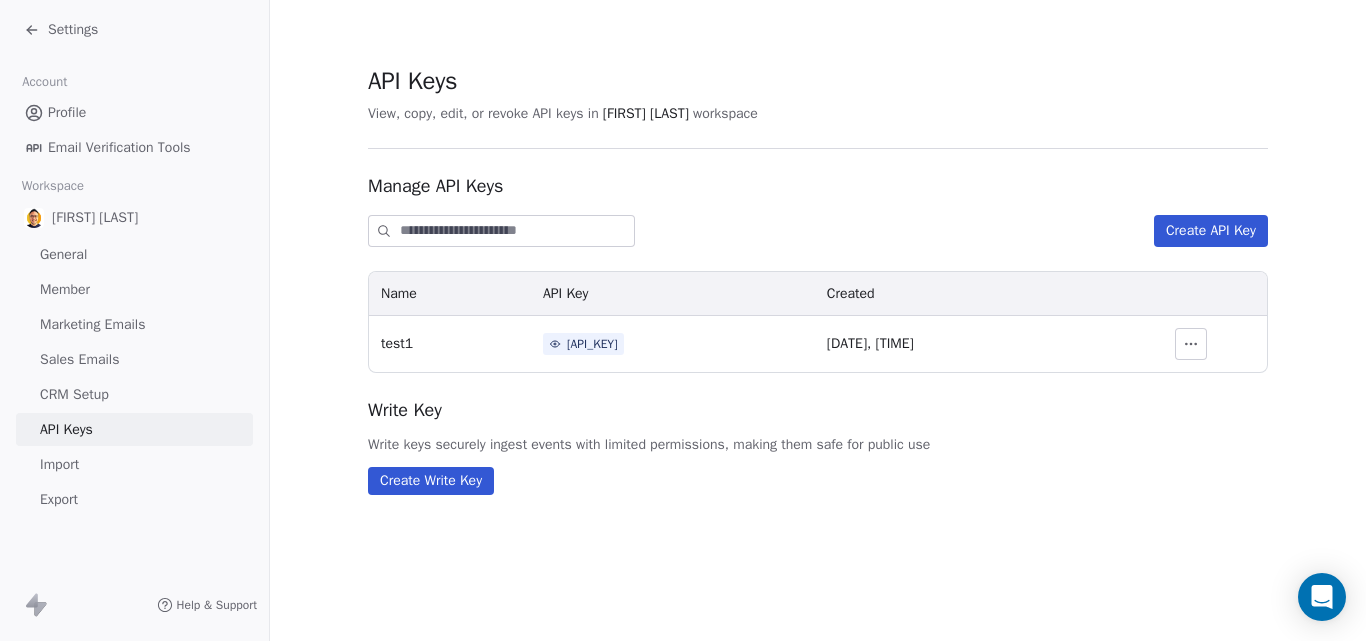 click 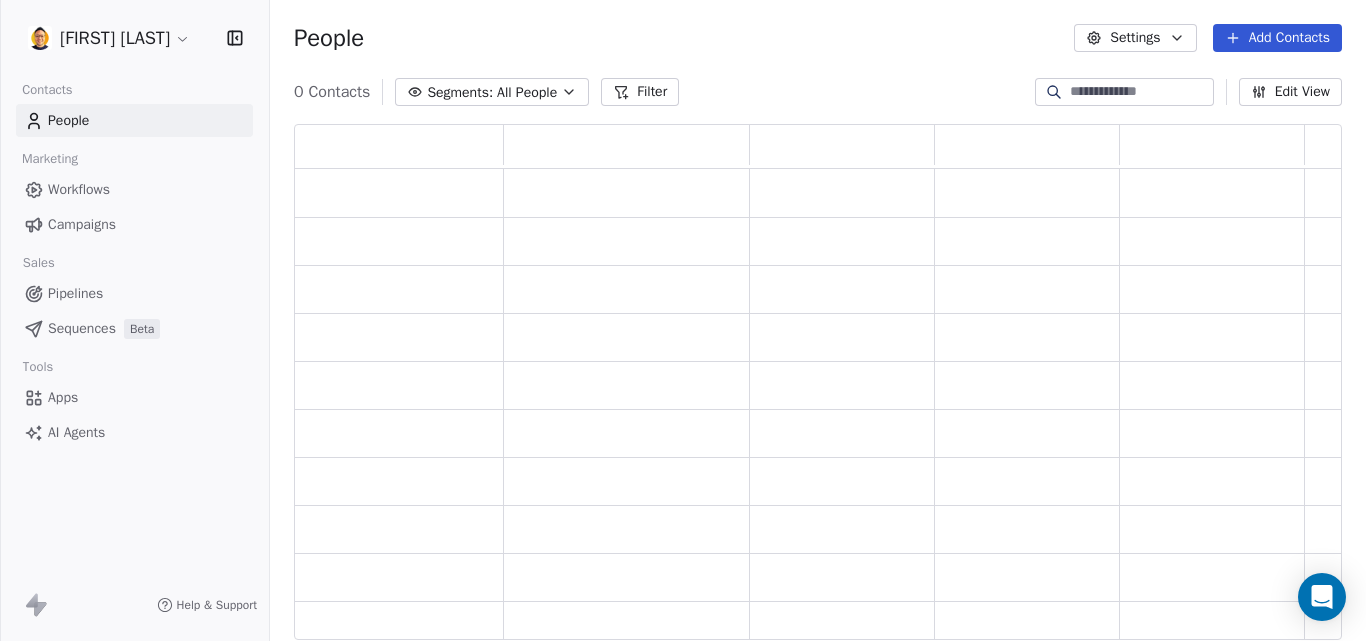 scroll, scrollTop: 16, scrollLeft: 16, axis: both 